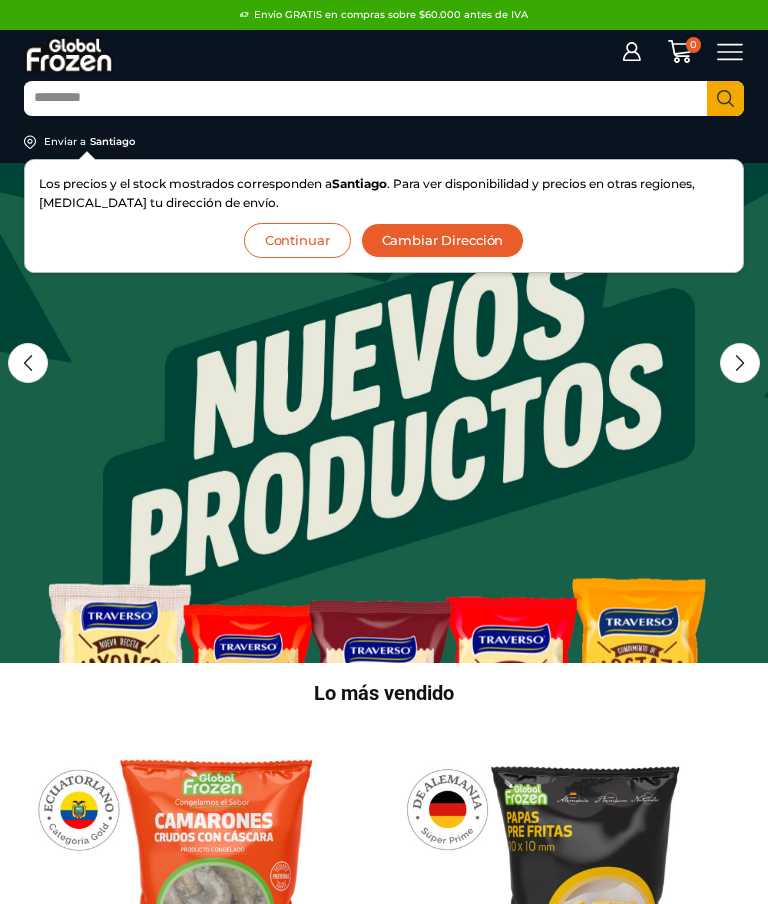 scroll, scrollTop: 0, scrollLeft: 0, axis: both 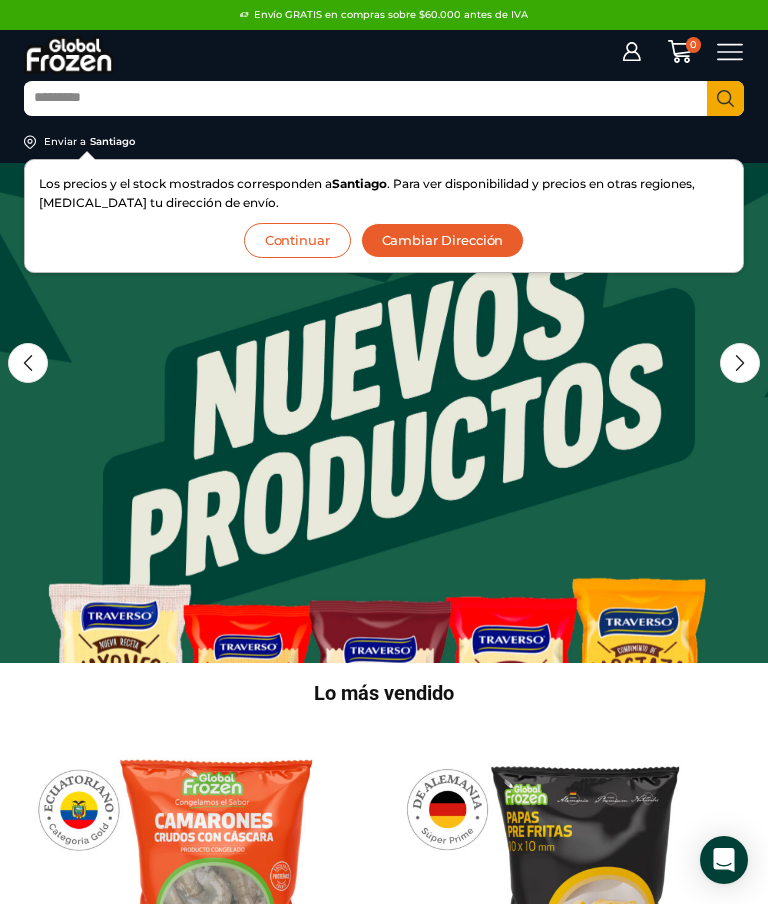 click 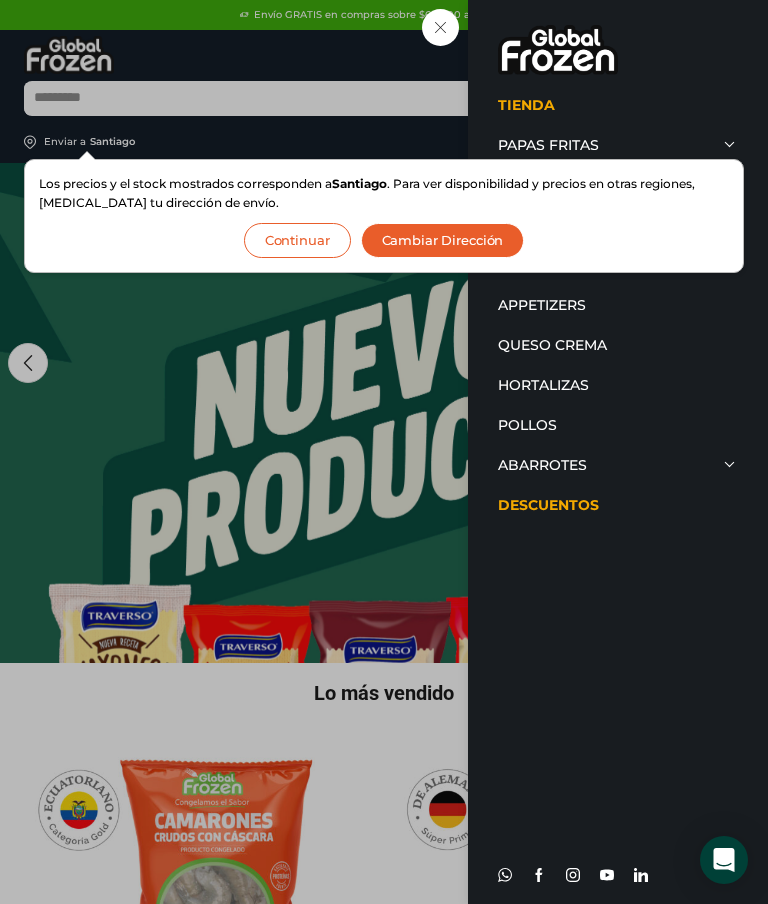 click on "Tienda
Papas Fritas
Papas Bastón
Papas Especiales
Camarones
Camarones Crudos Pelados sin Vena
Camarones Crudos con Cáscara
Camarones Cocidos Pelados
Camarones Cocidos Pelados sin Vena
Camarones Apanados
Camarones Enteros
Pescados y Mariscos
Atún
Calamar
Centolla
Choritos
Jaiba
Kanikama
Merluza
Ostión
Pangasius
Pulpo
Salmón
Surtido de Mariscos
Tilapia
Pulpa de Frutas
Appetizers
Queso Crema
Hortalizas
Pollos
Abarrotes
Aceite
Salsas
Soya
Vinagre
Descuentos
Whatsapp
Facebook
Instagram
Youtube" at bounding box center [730, 52] 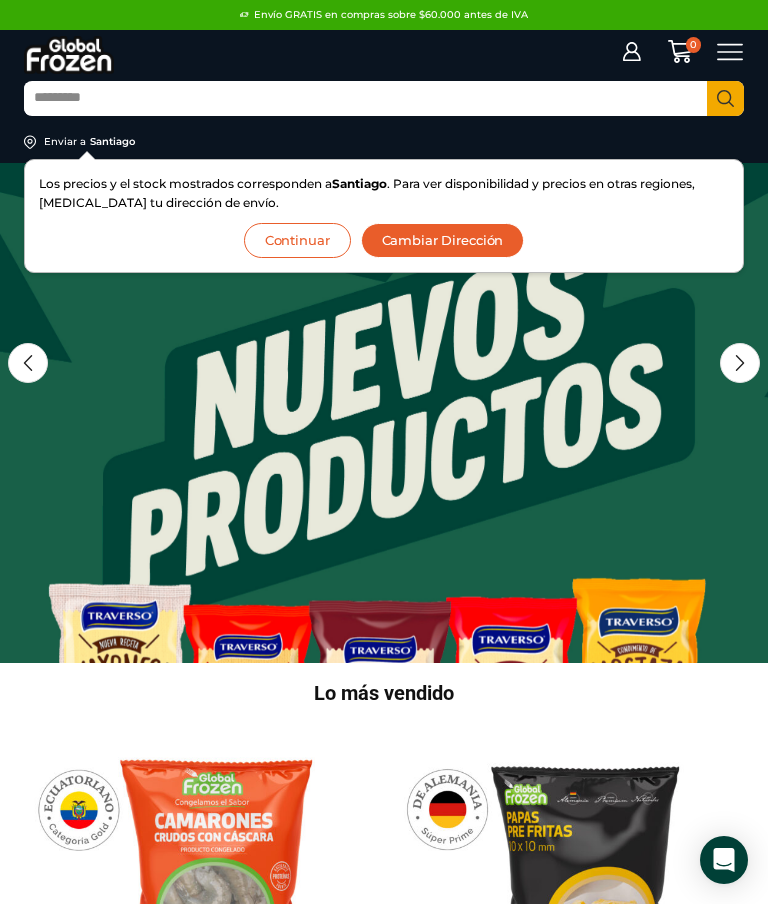 click 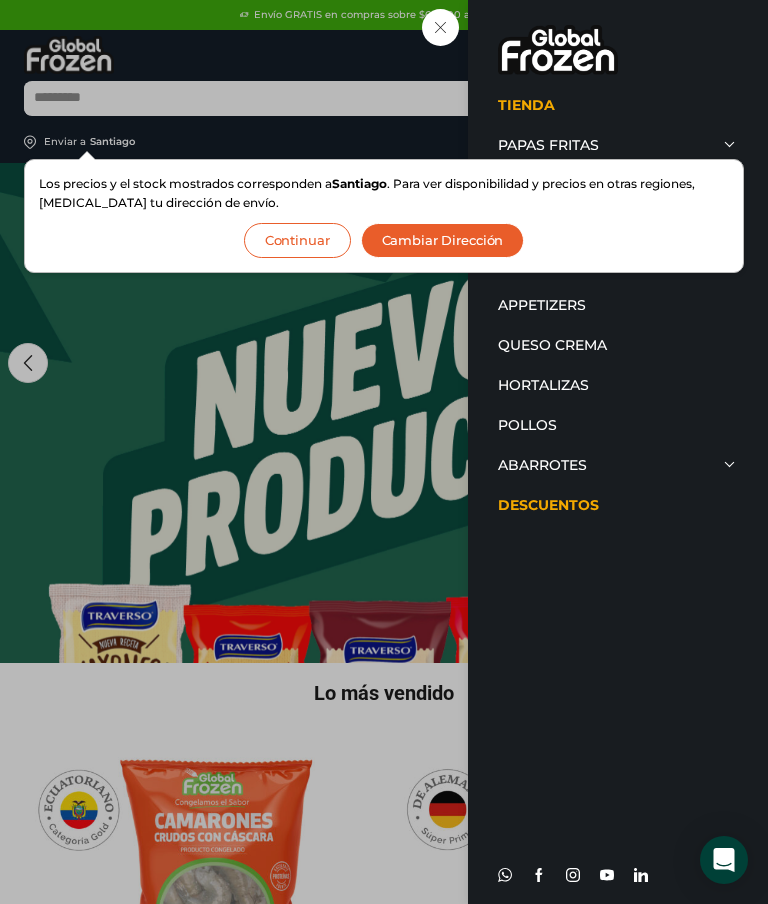 click 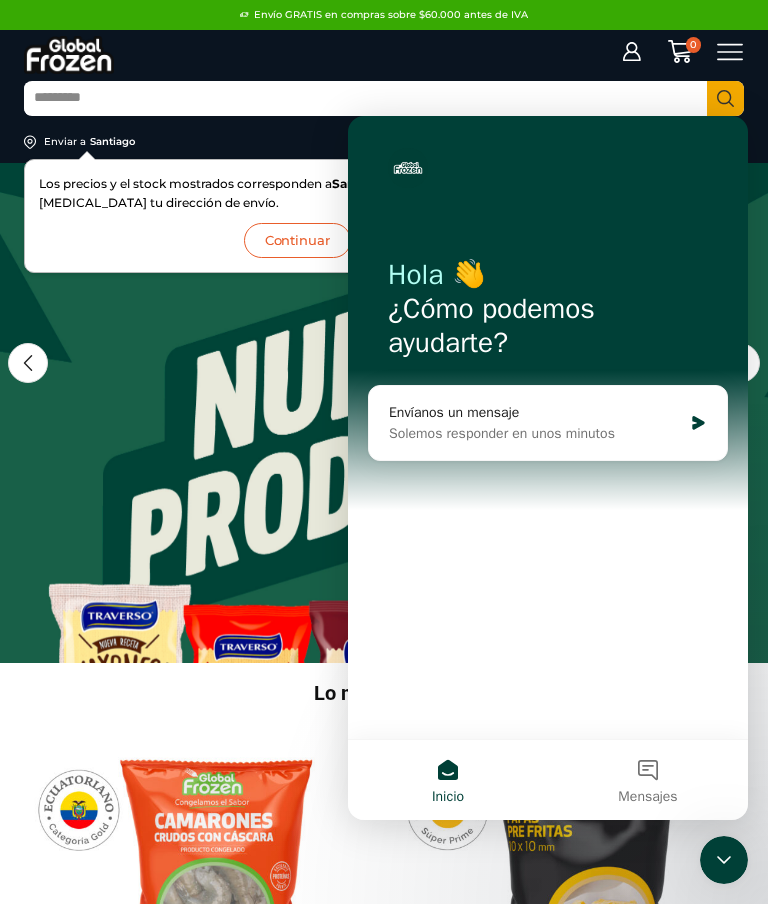 scroll, scrollTop: 0, scrollLeft: 0, axis: both 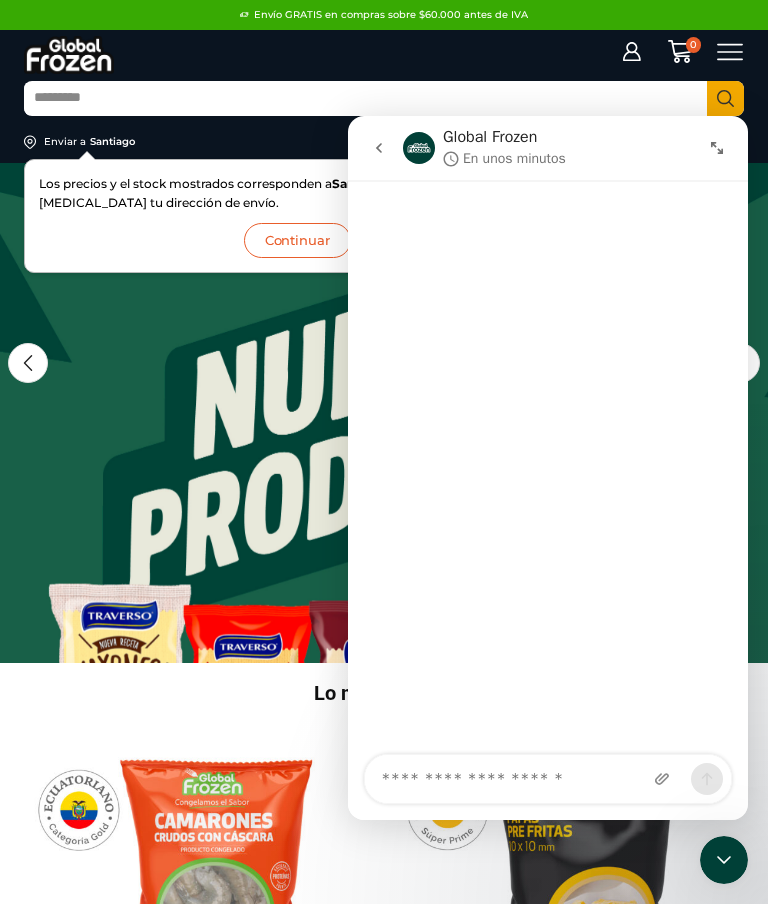 click at bounding box center (548, 469) 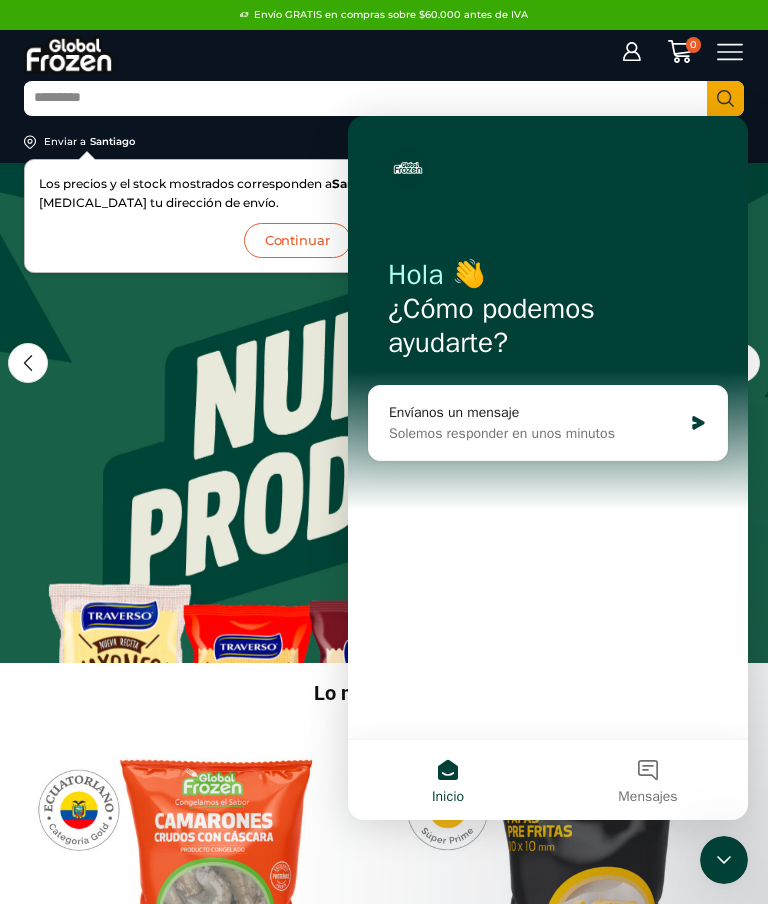 click on "Mensajes" at bounding box center [648, 780] 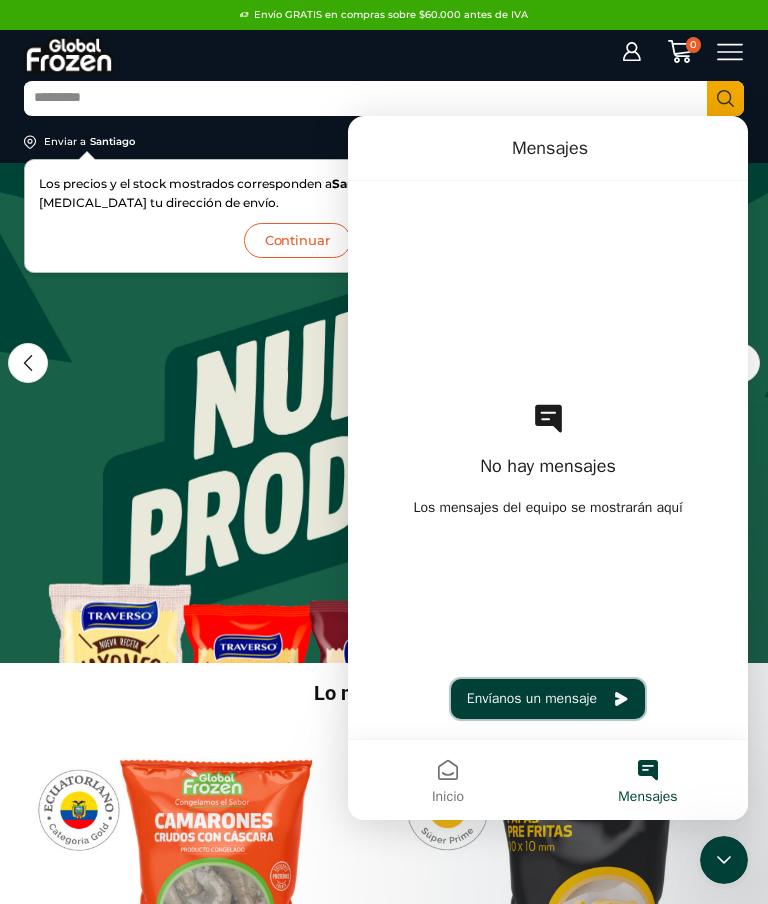 click on "Envíanos un mensaje" at bounding box center [548, 699] 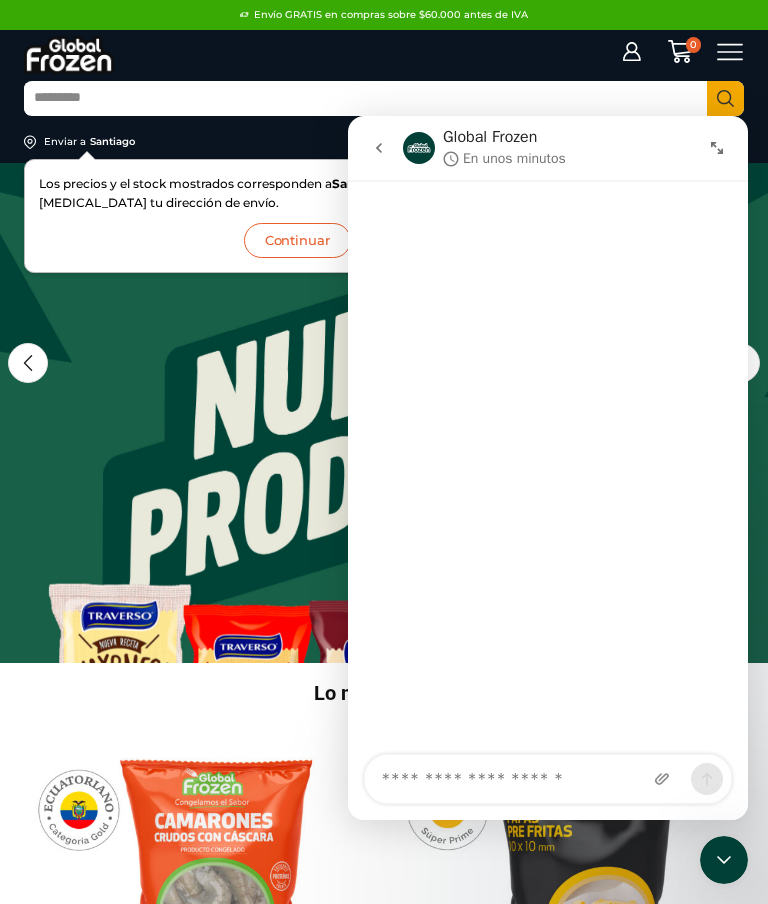 click at bounding box center (548, 469) 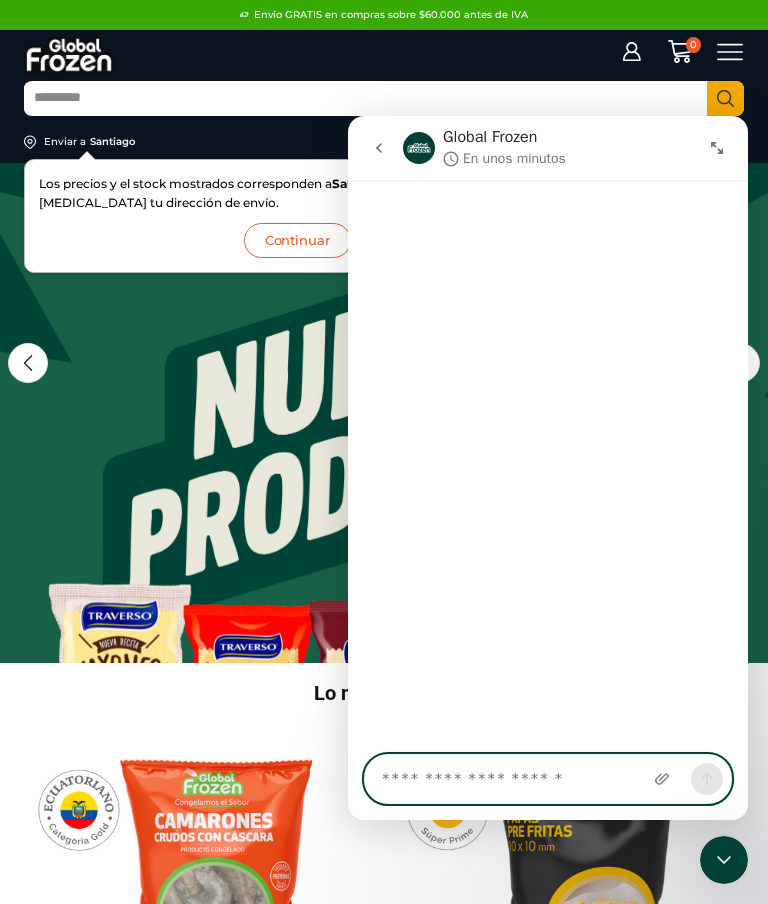 click at bounding box center (548, 779) 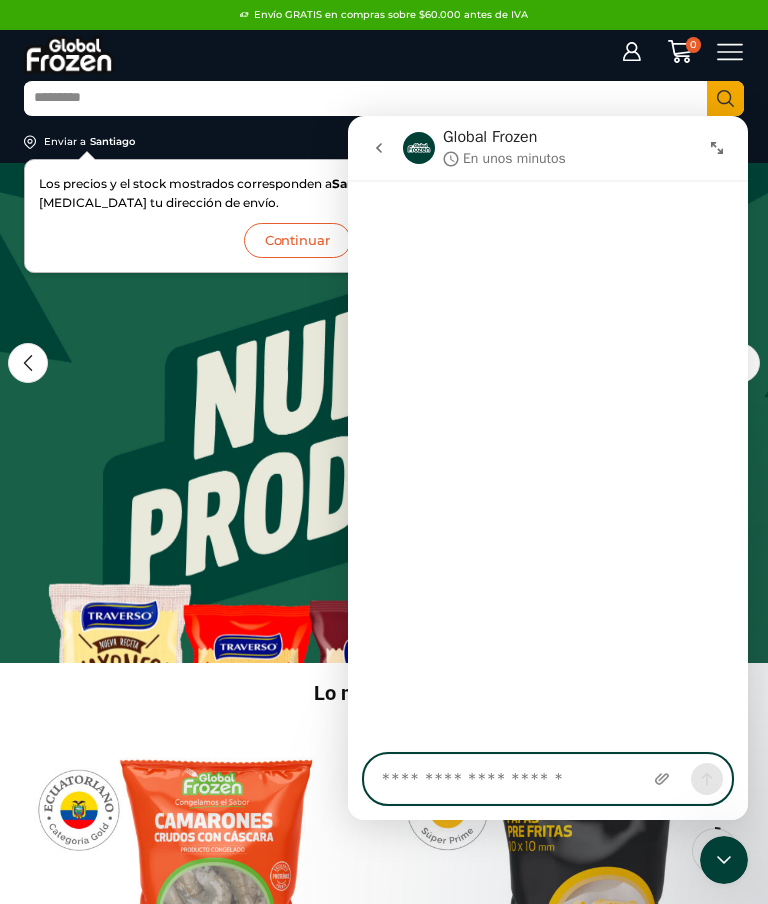 scroll, scrollTop: 145, scrollLeft: 0, axis: vertical 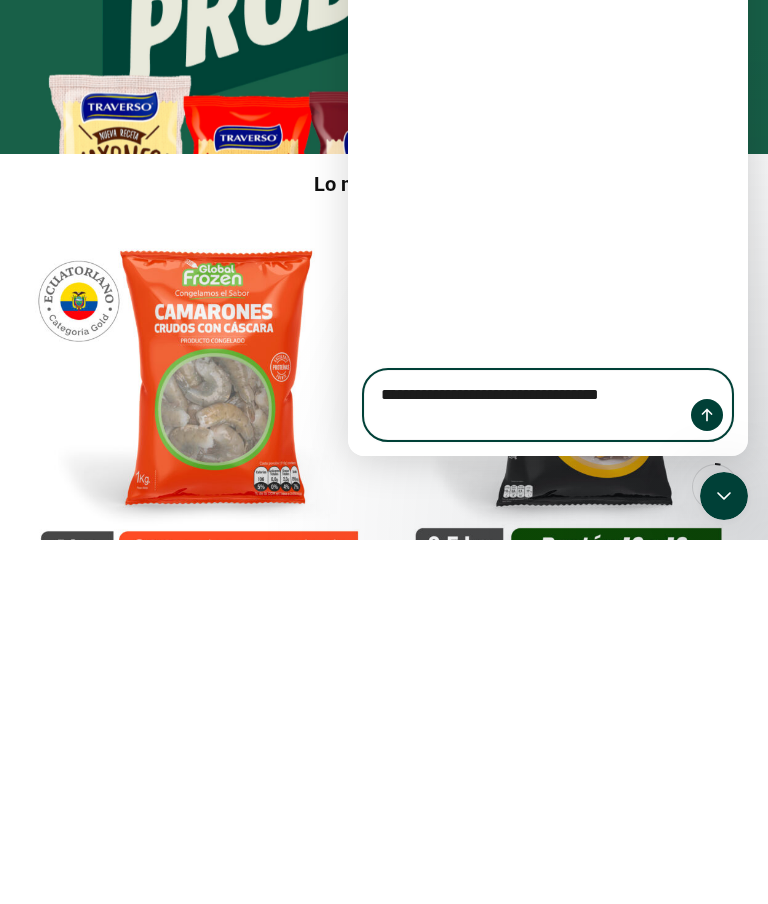 type on "**********" 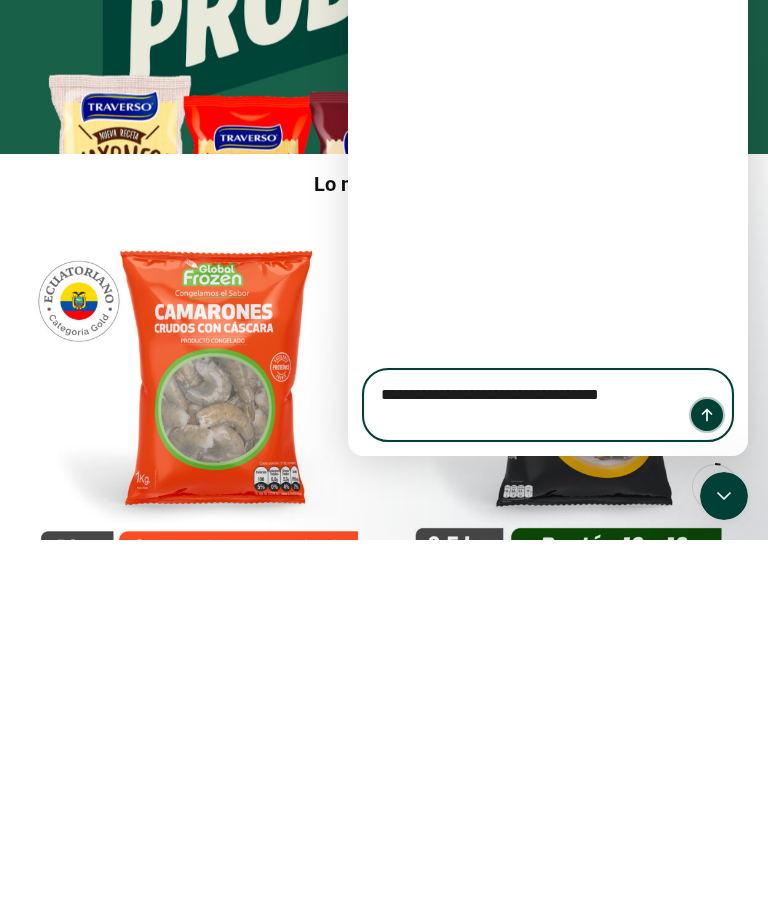 click at bounding box center (707, 415) 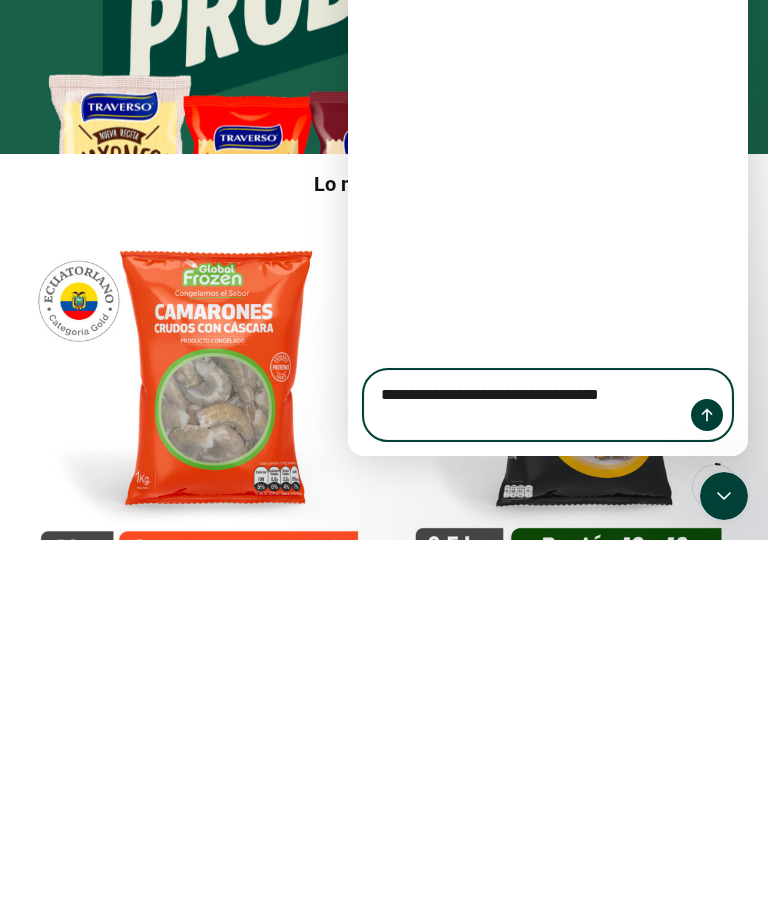 type 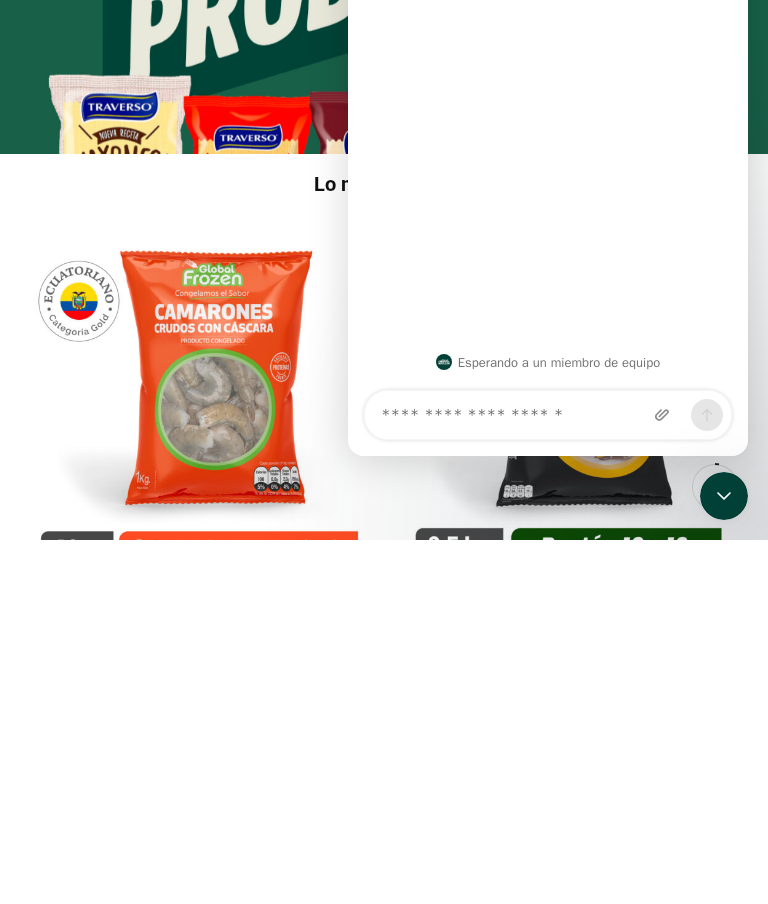 scroll, scrollTop: 379, scrollLeft: 0, axis: vertical 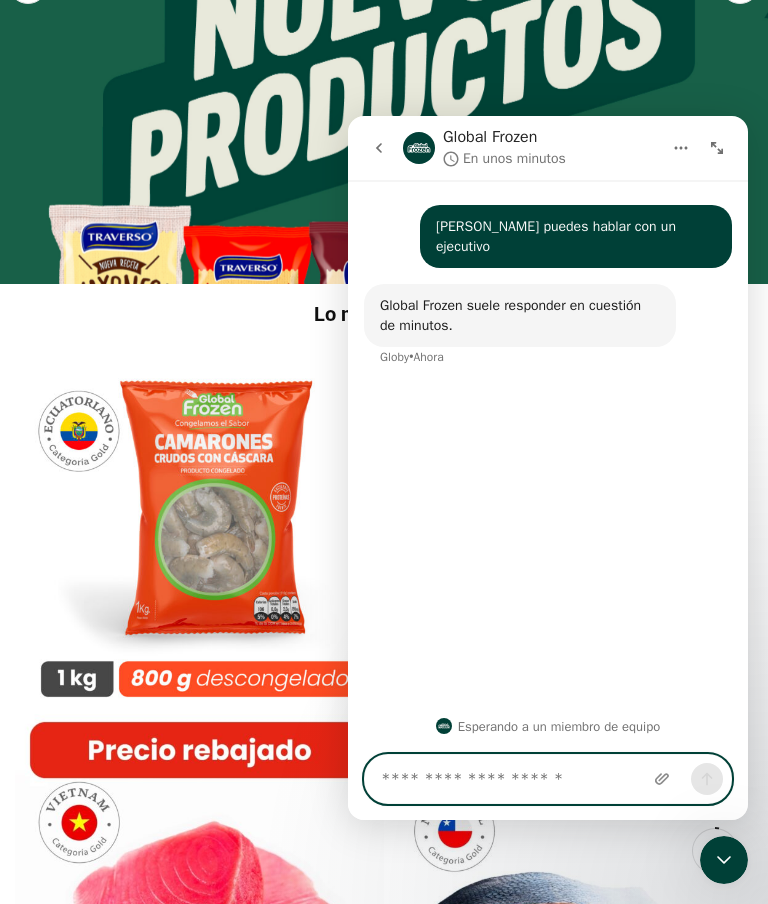 click at bounding box center (548, 779) 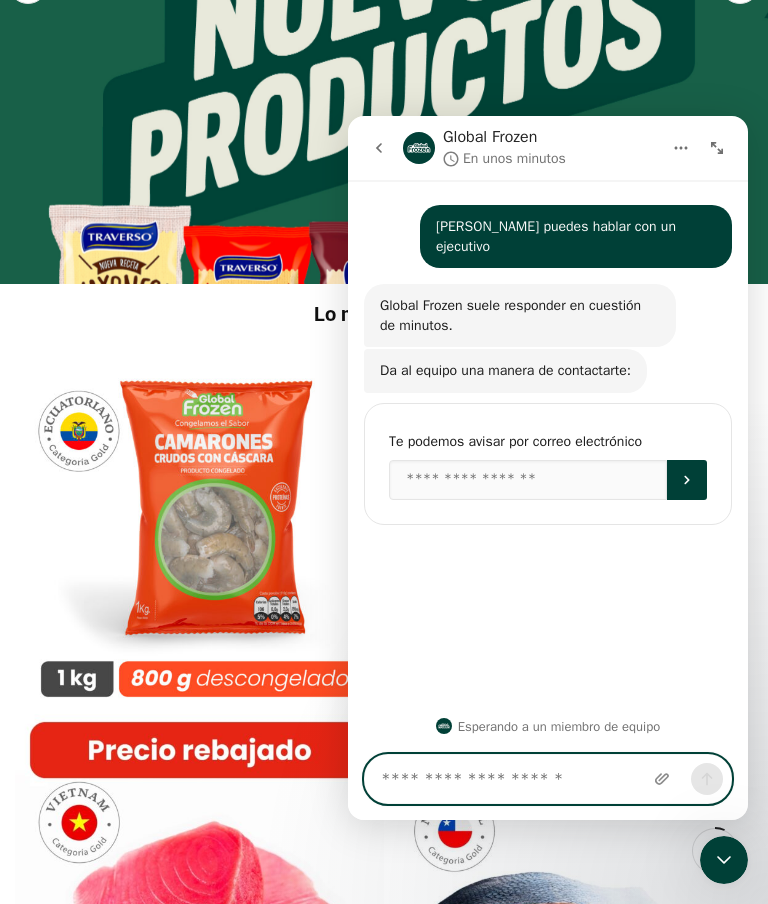 scroll, scrollTop: 524, scrollLeft: 0, axis: vertical 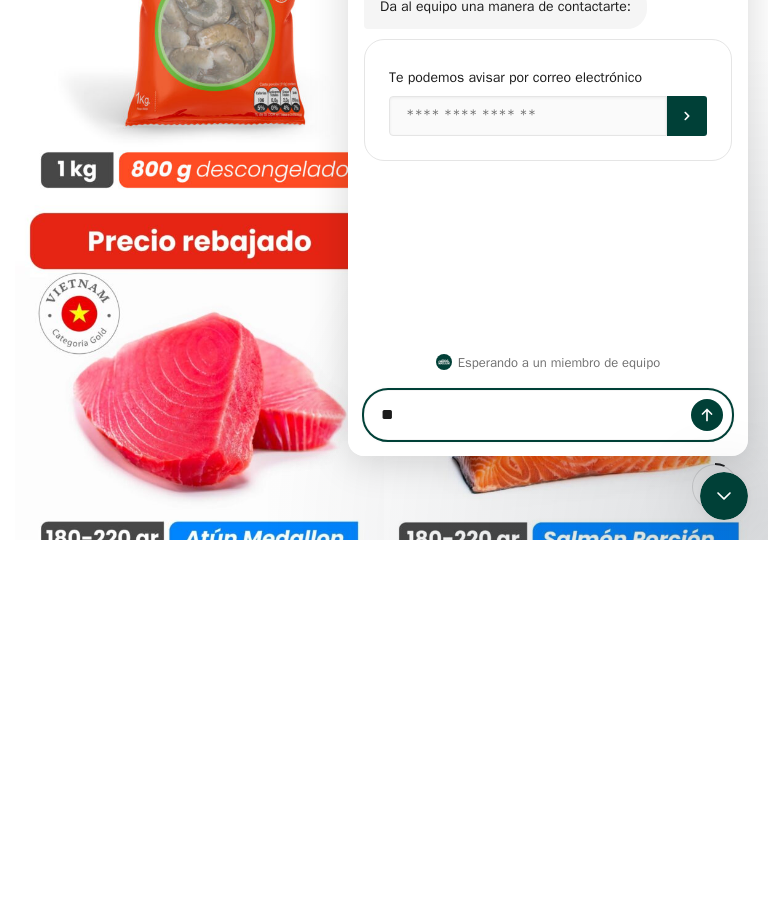 type on "*" 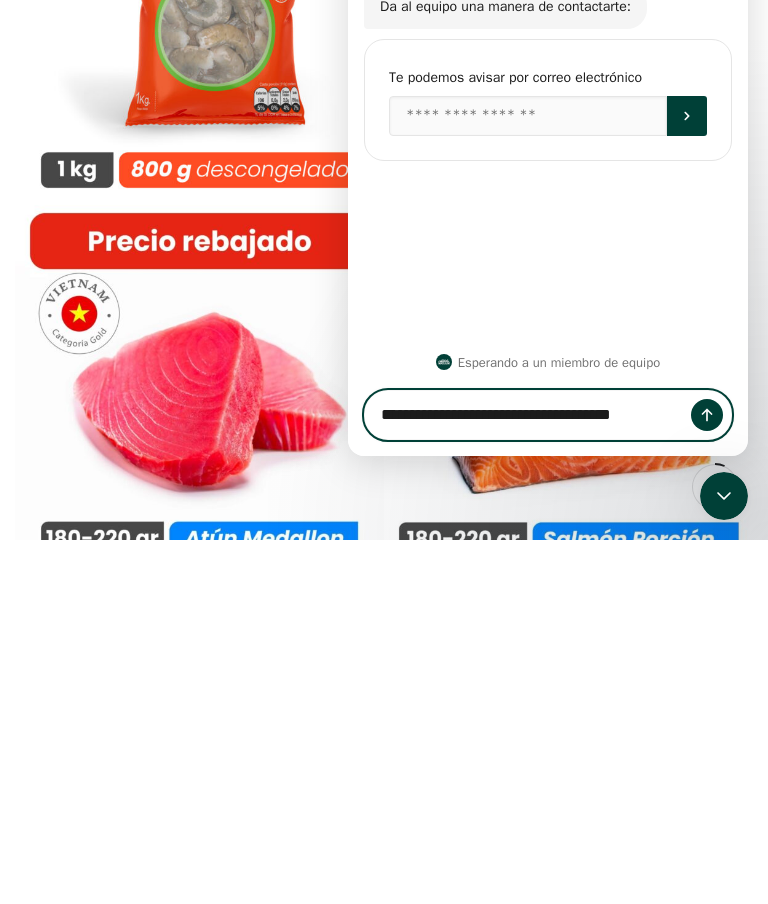 scroll, scrollTop: 6, scrollLeft: 0, axis: vertical 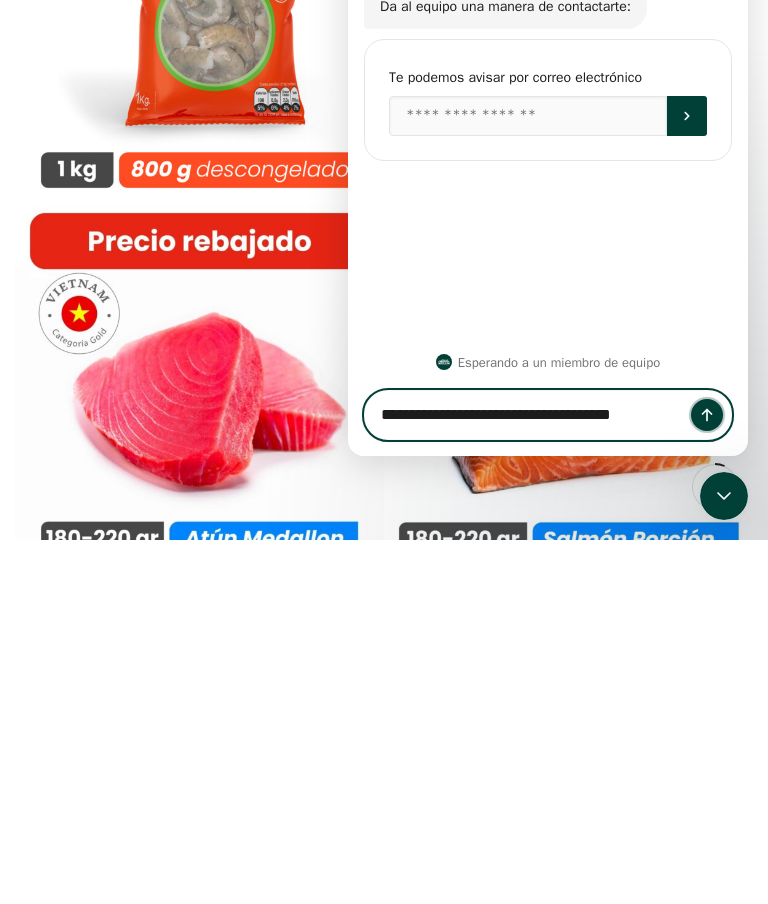 click 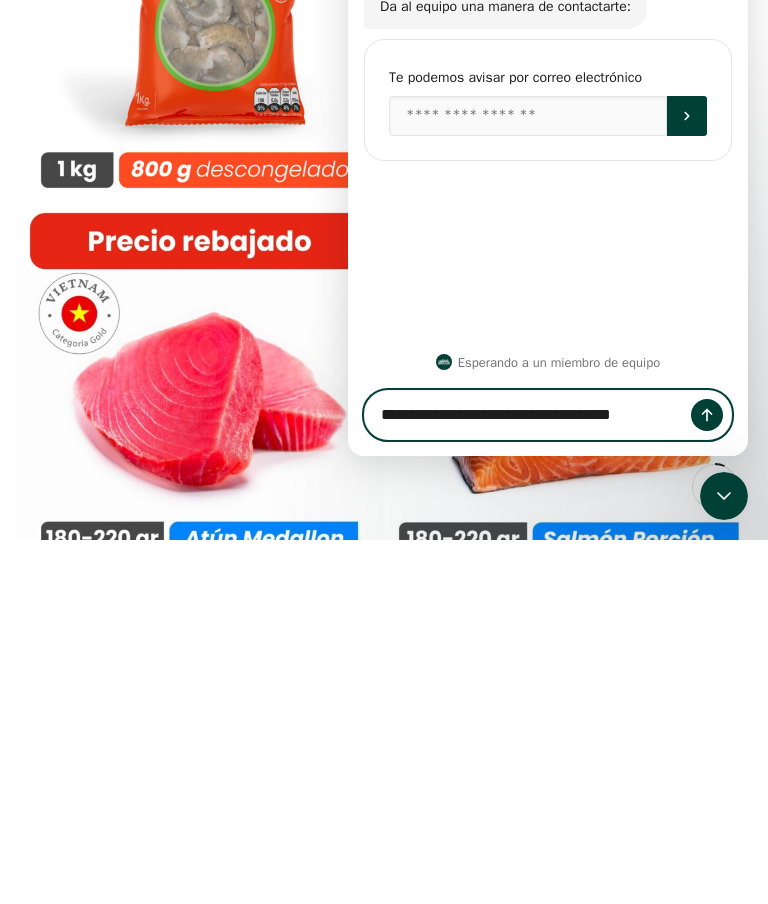 type 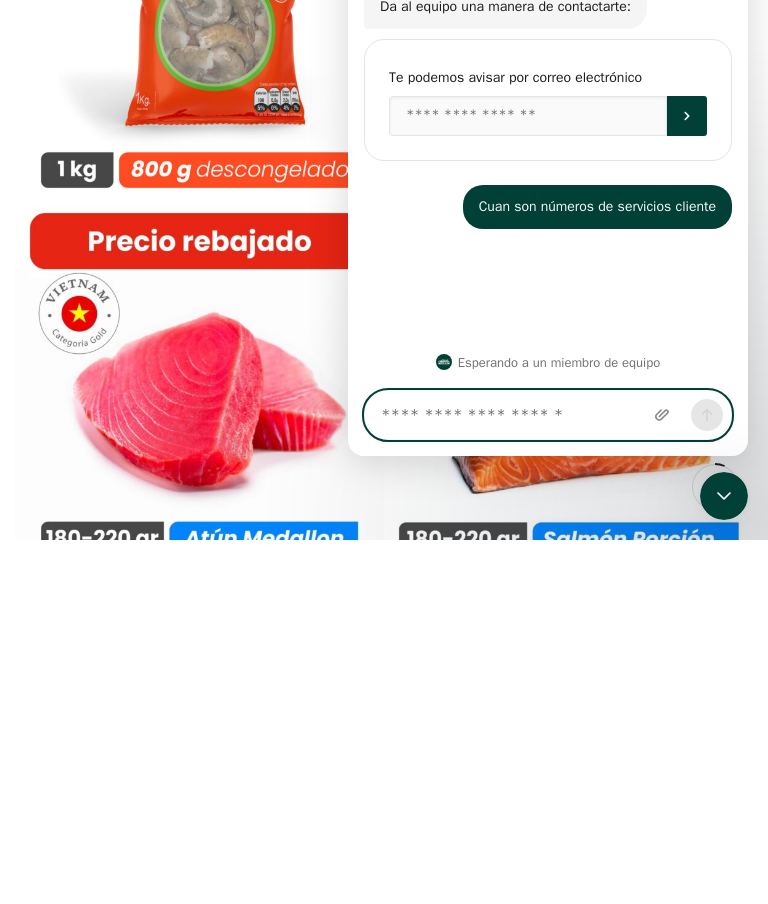 scroll, scrollTop: 0, scrollLeft: 0, axis: both 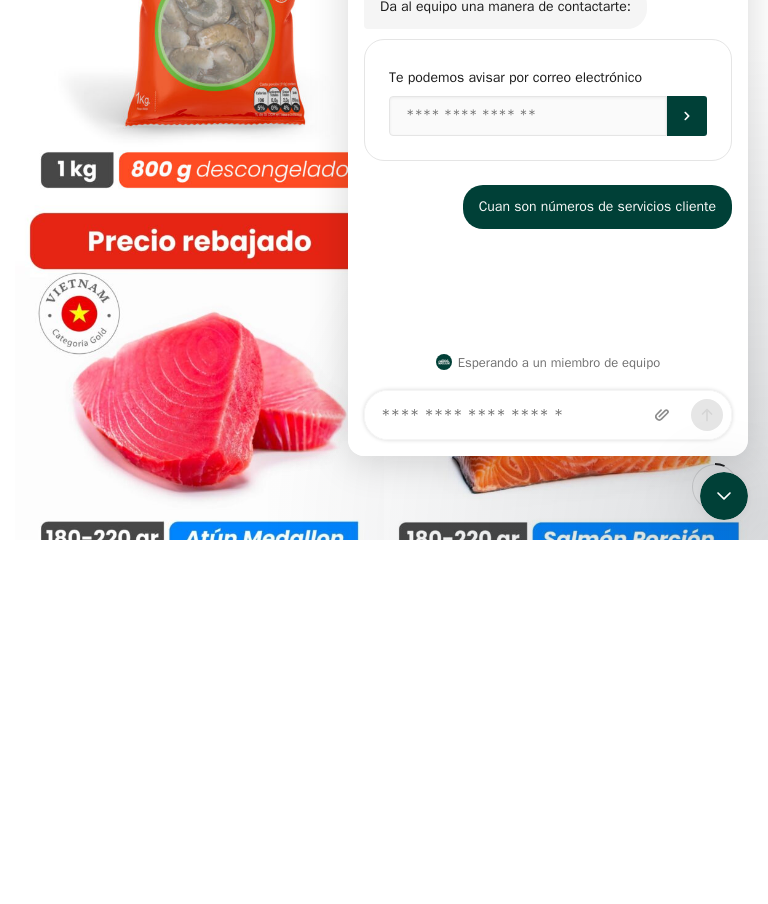 click 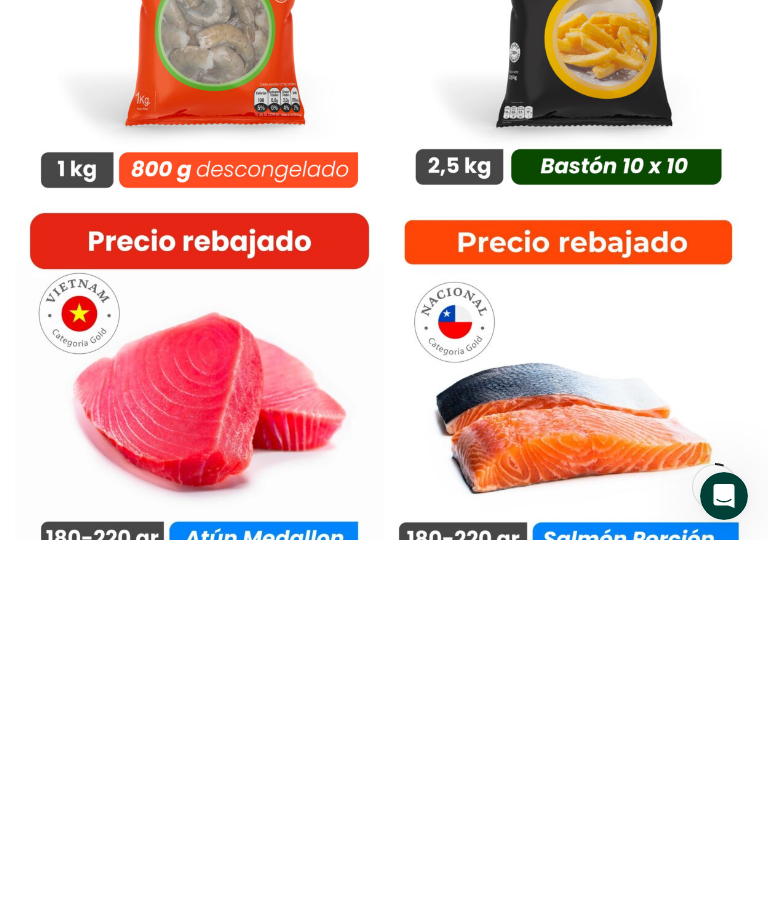 scroll, scrollTop: 792, scrollLeft: 0, axis: vertical 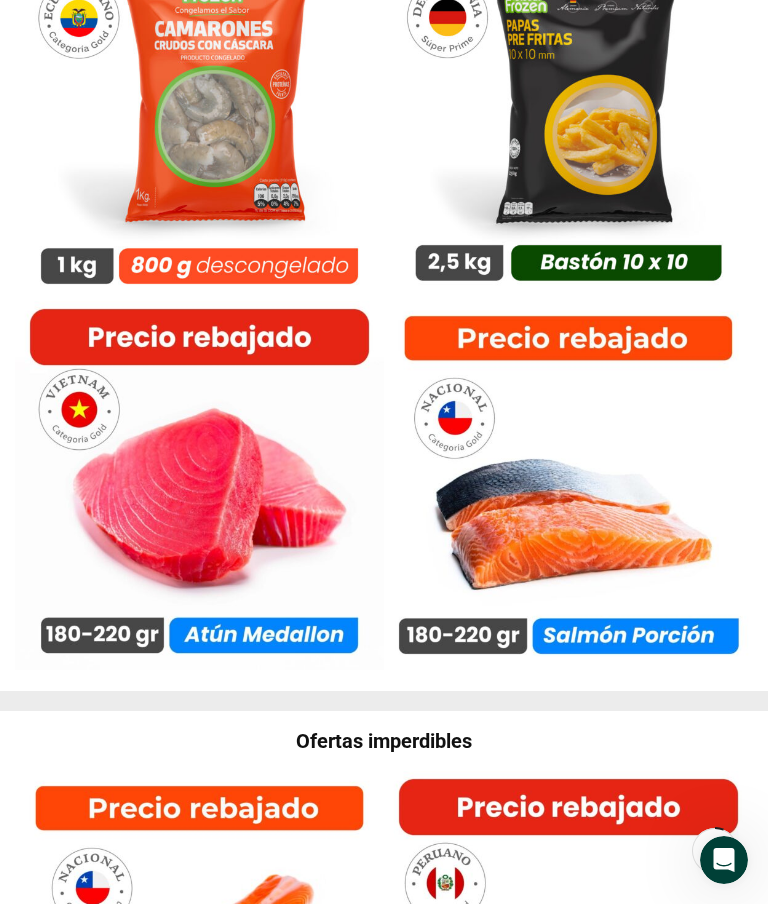 click 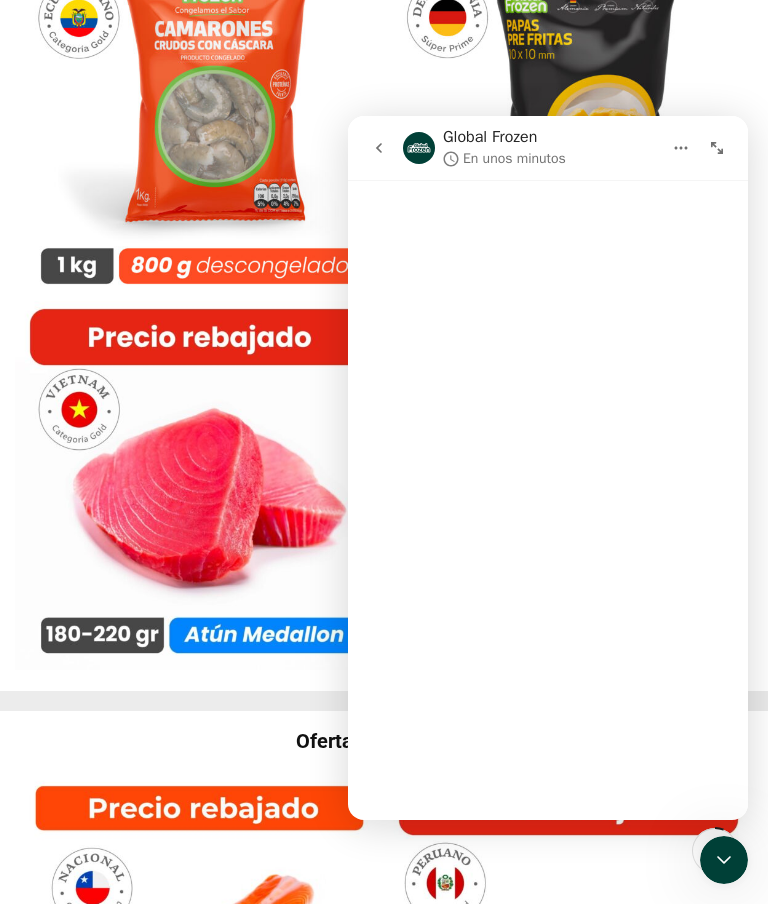 scroll, scrollTop: 0, scrollLeft: 0, axis: both 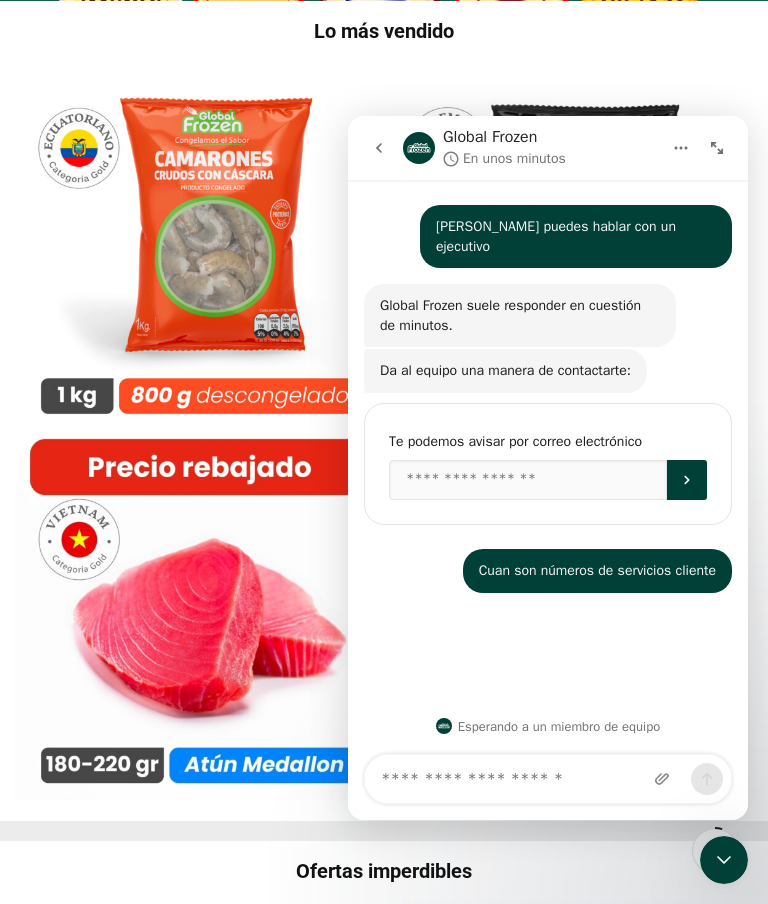 click at bounding box center (687, 480) 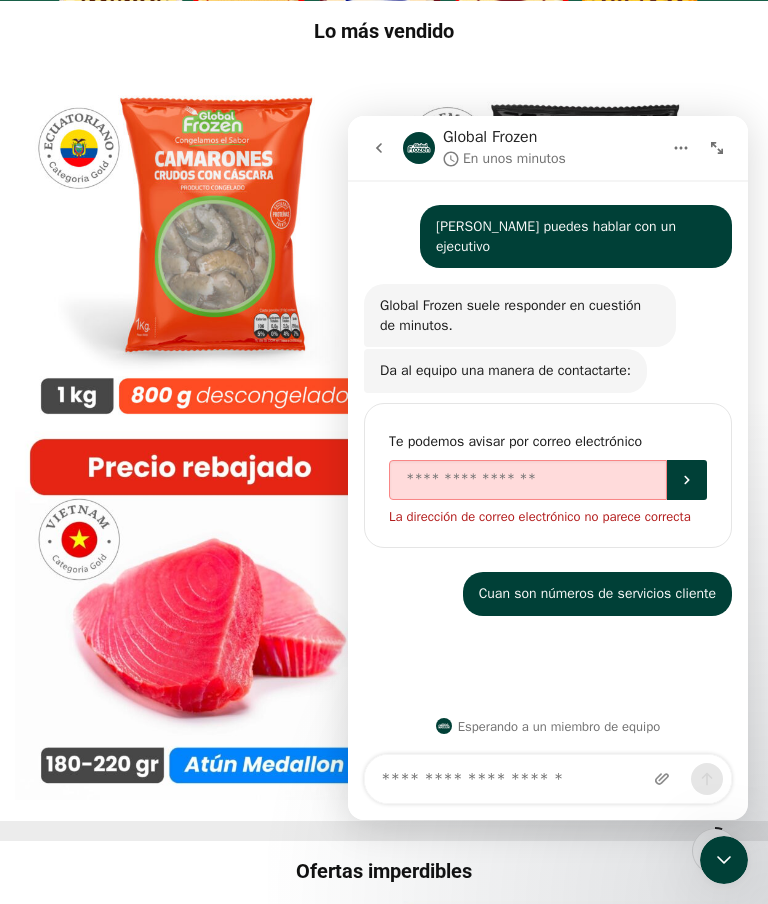 click 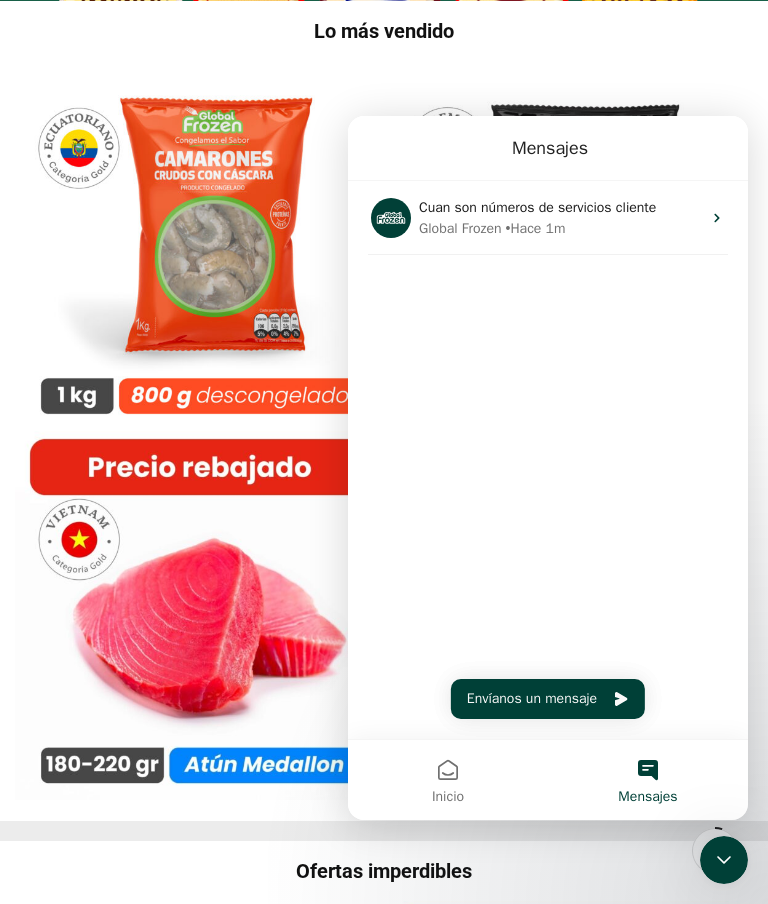 click 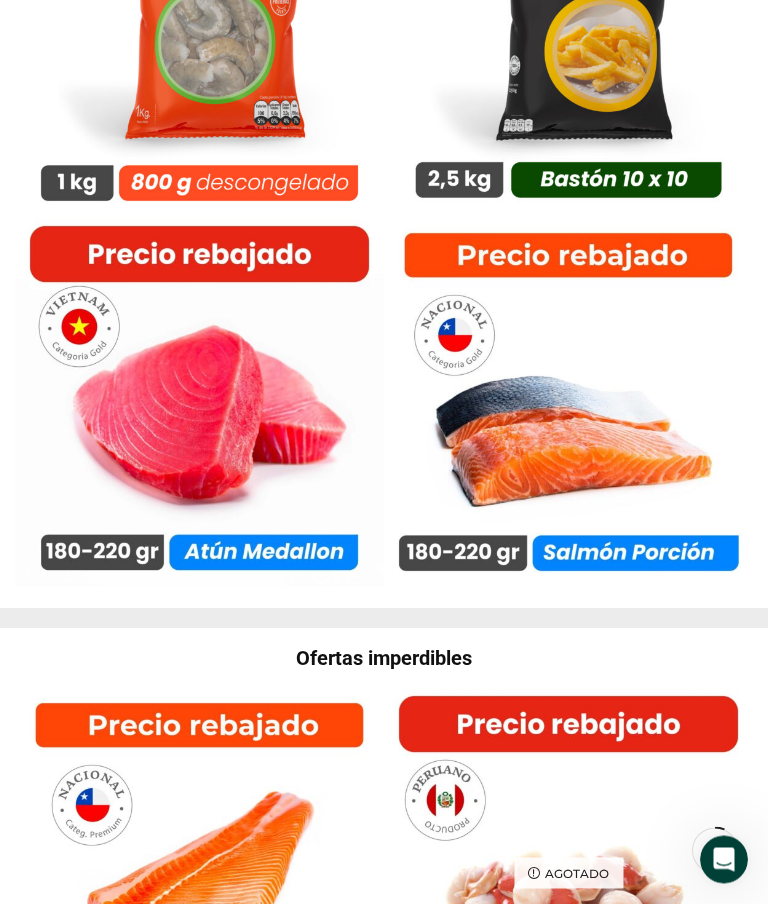 scroll, scrollTop: 879, scrollLeft: 0, axis: vertical 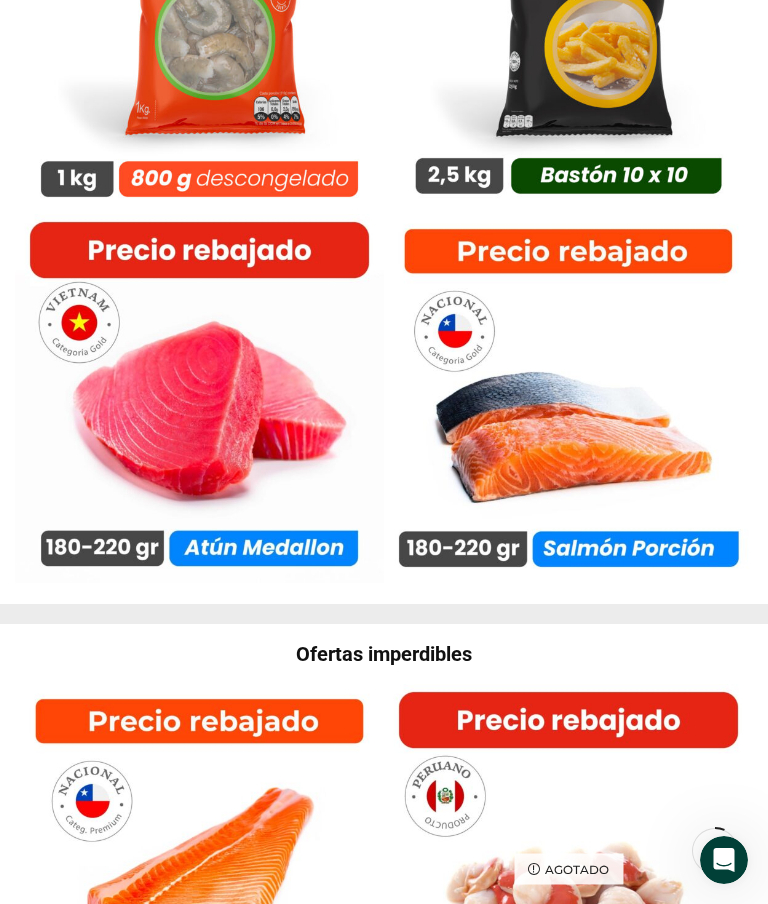 click 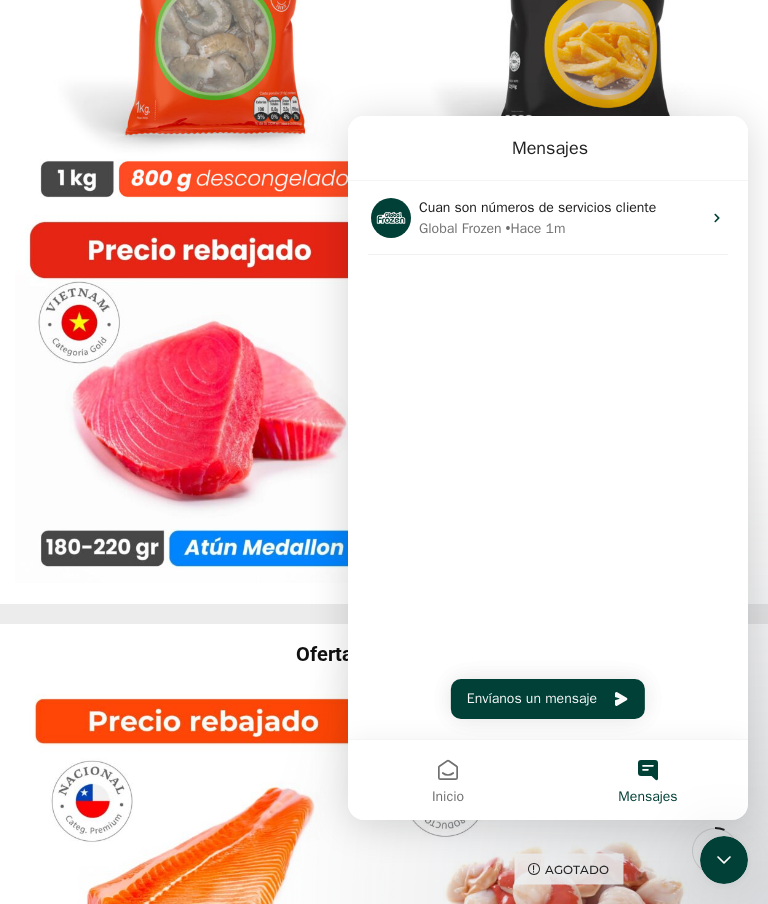click on "Inicio" at bounding box center [448, 797] 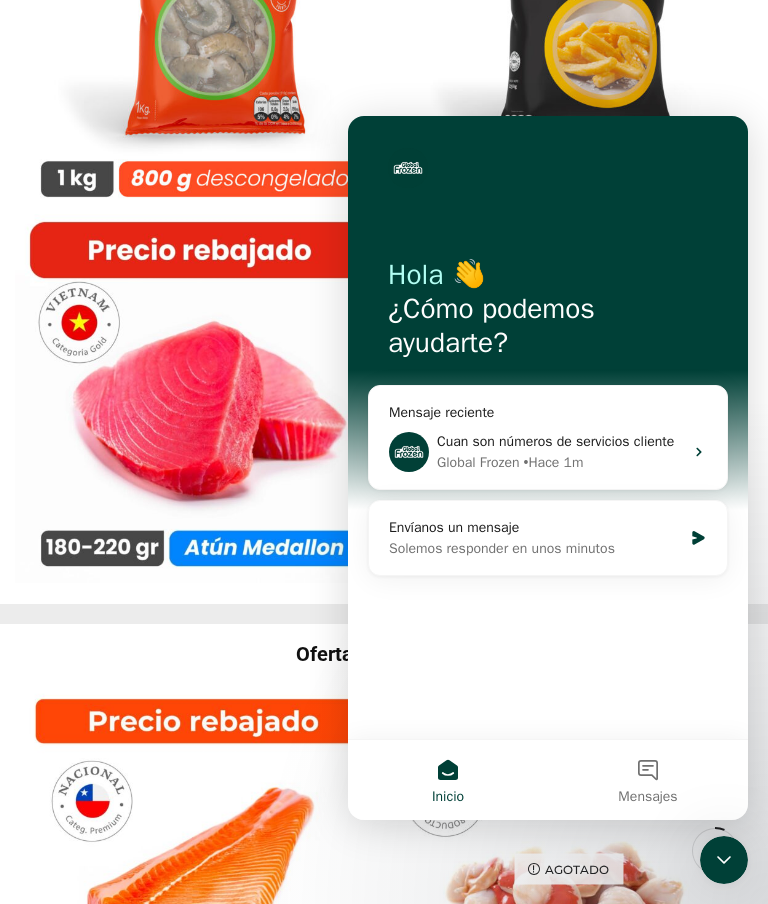 click at bounding box center (568, 28) 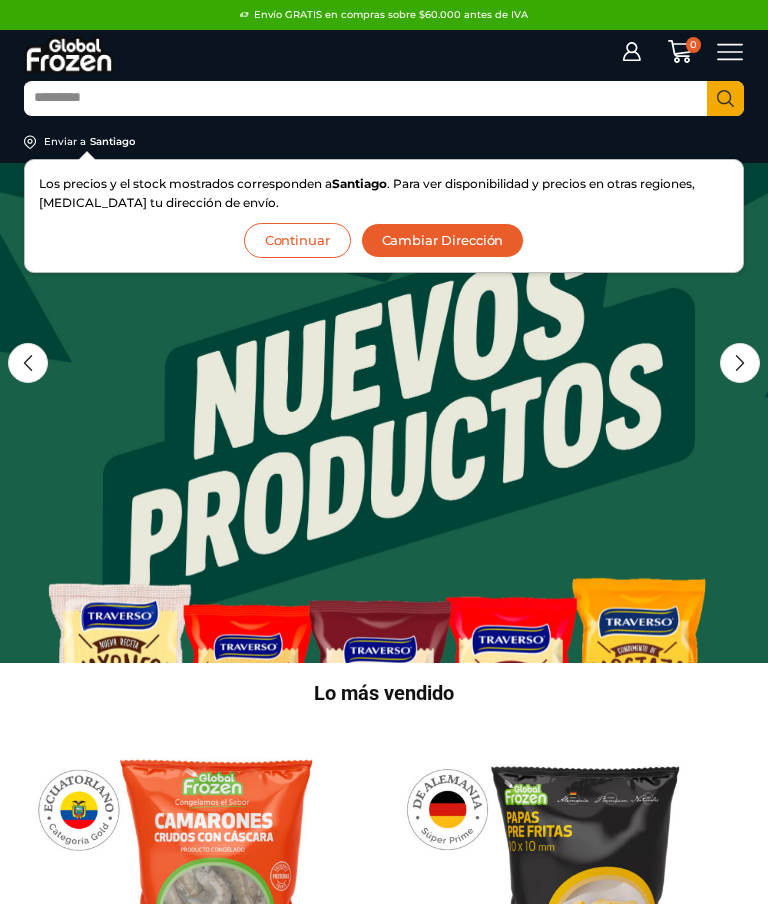 scroll, scrollTop: 0, scrollLeft: 0, axis: both 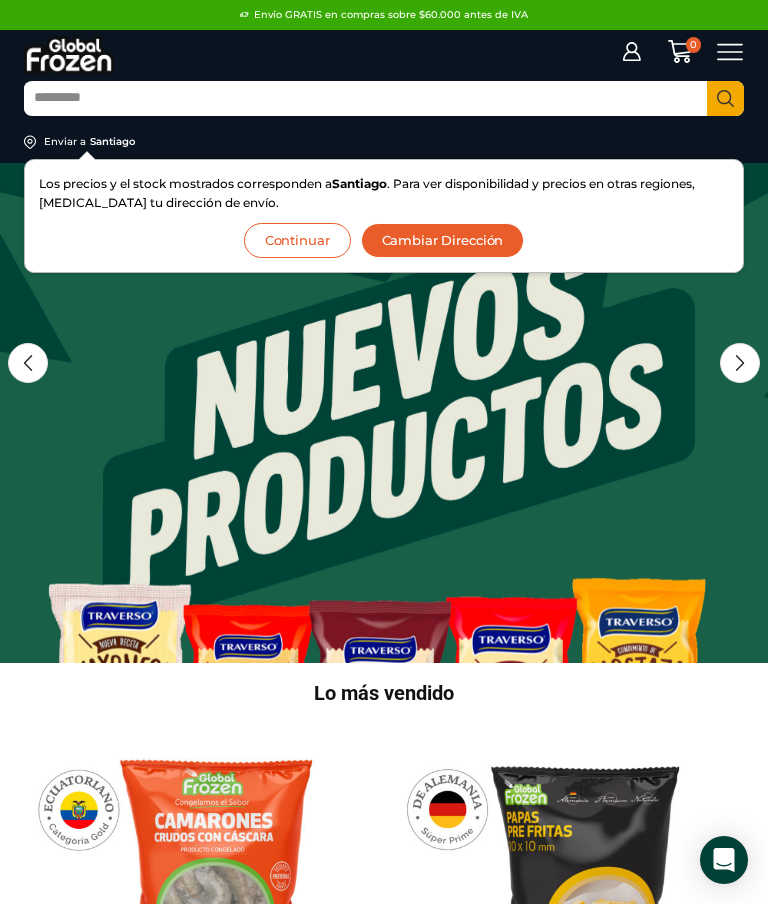click 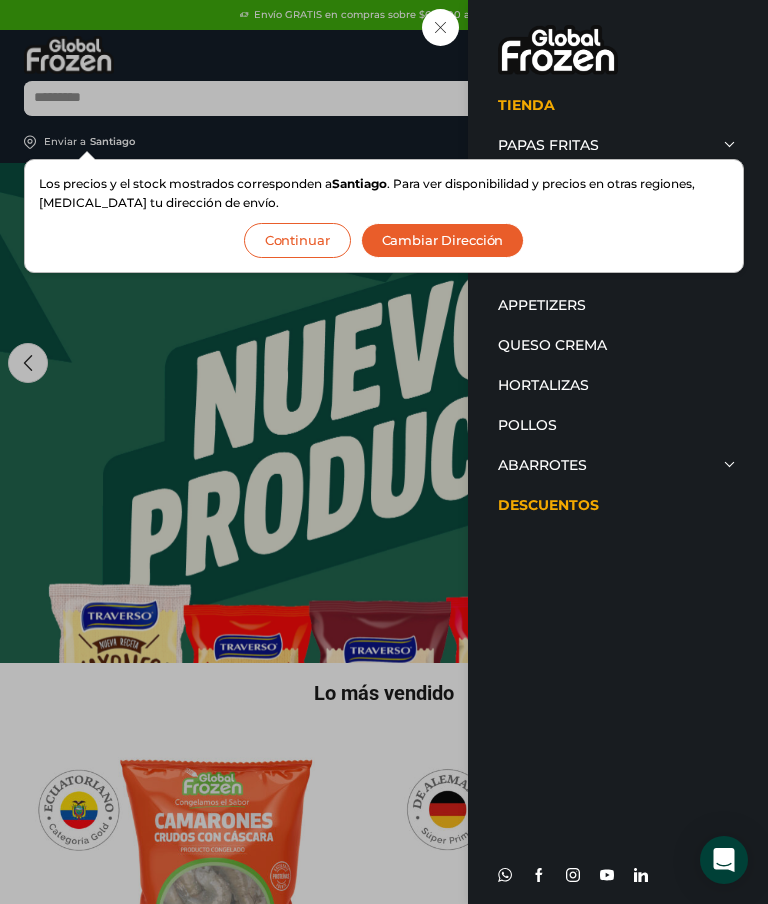 click on "Tienda
Papas Fritas
Papas Bastón
Papas Especiales
Camarones
Camarones Crudos Pelados sin Vena
Camarones Crudos con Cáscara
Camarones Cocidos Pelados
Camarones Cocidos Pelados sin Vena
Camarones Apanados
Camarones Enteros
Pescados y Mariscos
Atún
Calamar
Centolla
Choritos
Jaiba
Kanikama
Merluza
Ostión
Pangasius
Pulpo
Salmón
Surtido de Mariscos
Tilapia
Pulpa de Frutas
Appetizers
Queso Crema
Hortalizas
Pollos
Abarrotes
Aceite
Salsas
Soya
Vinagre
Descuentos
Whatsapp
Facebook
Instagram
Youtube" at bounding box center [730, 52] 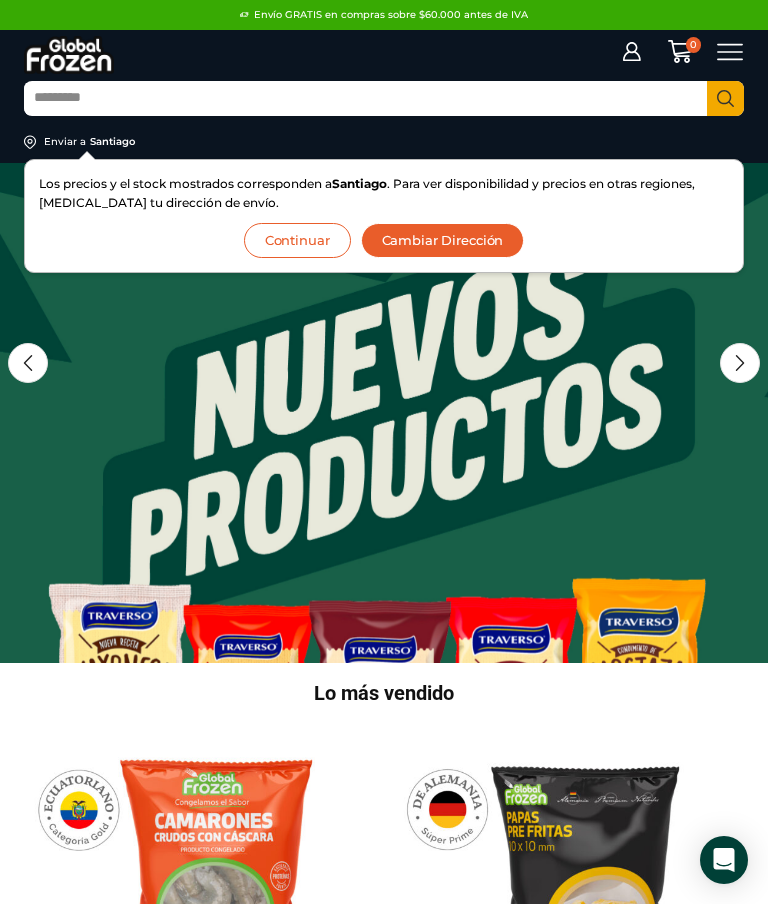 click on "Iniciar sesión
Mi cuenta
Login
Register
Iniciar sesión
Por favor ingrese sus datos
Iniciar sesión
Se envió un mensaje de WhatsApp con el código de verificación a tu teléfono
*" at bounding box center (696, 52) 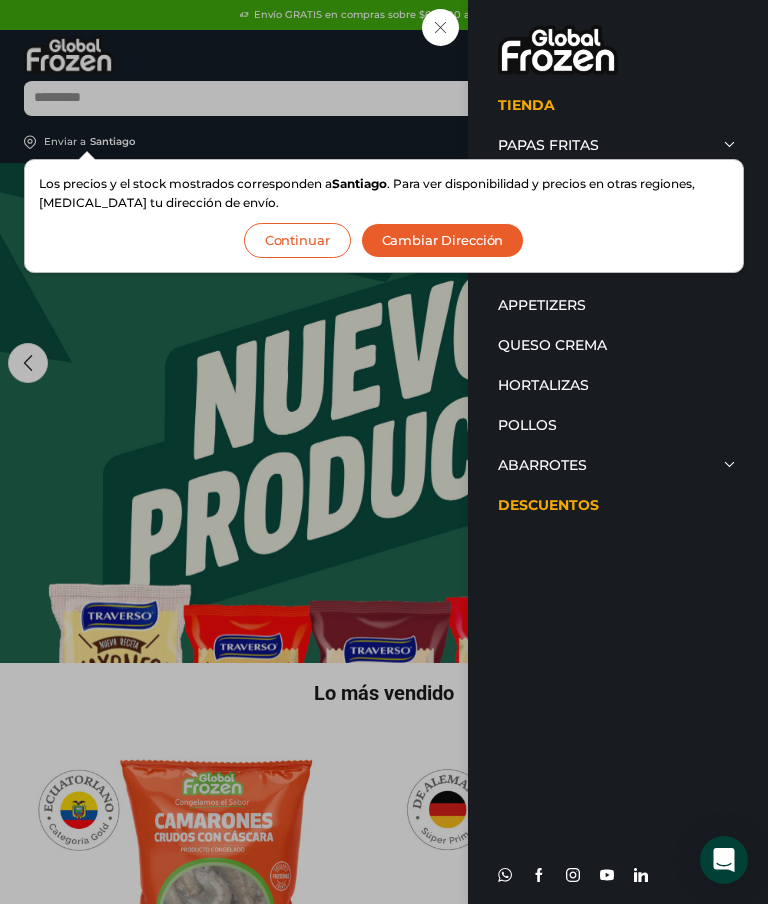 click 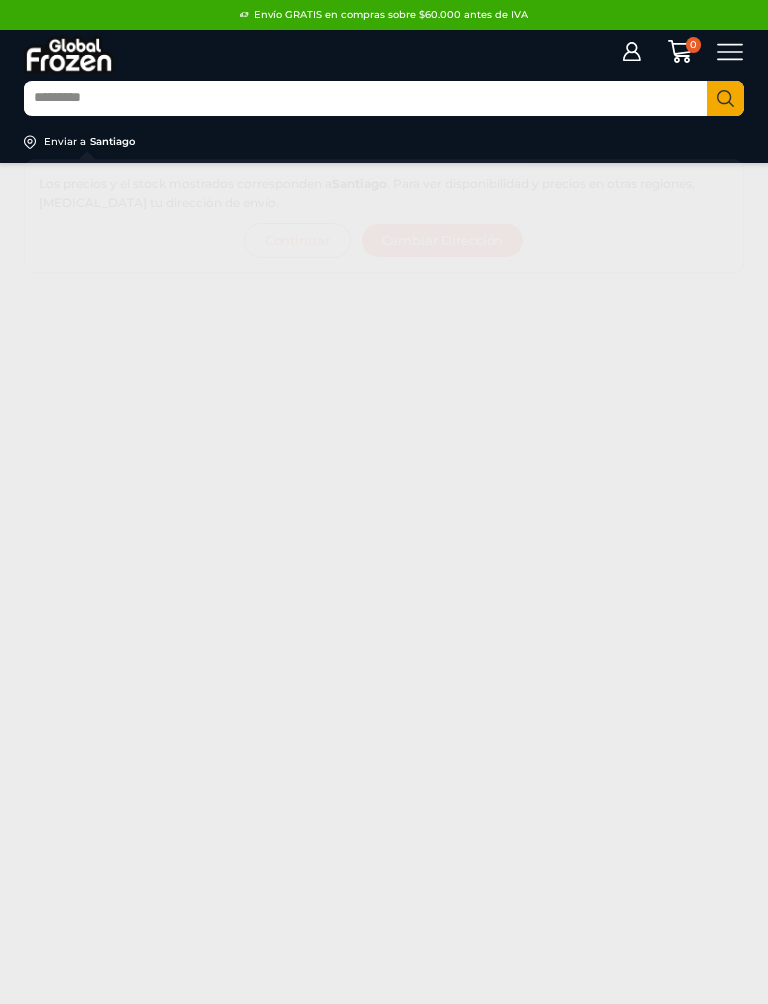 scroll, scrollTop: 0, scrollLeft: 0, axis: both 